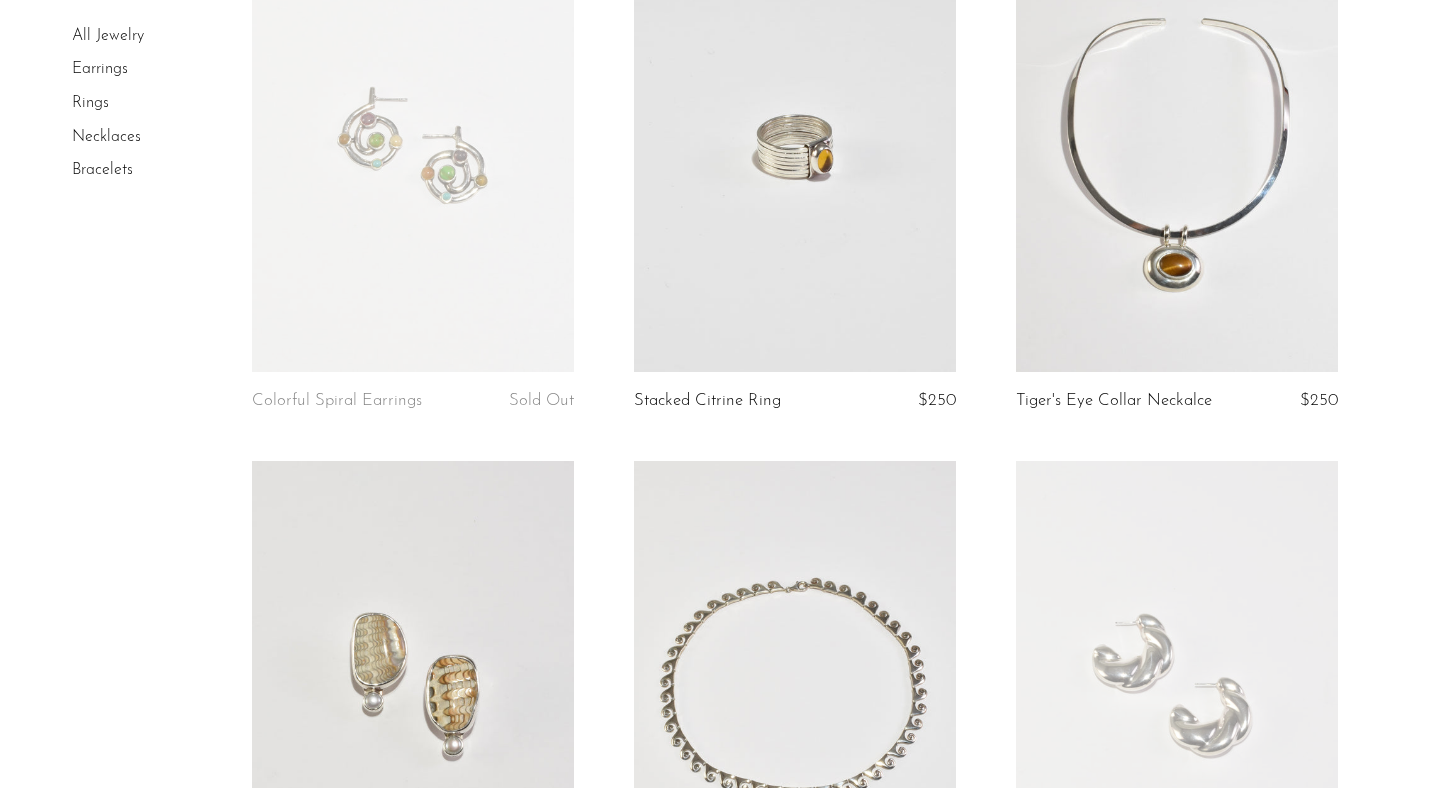 scroll, scrollTop: 3593, scrollLeft: 0, axis: vertical 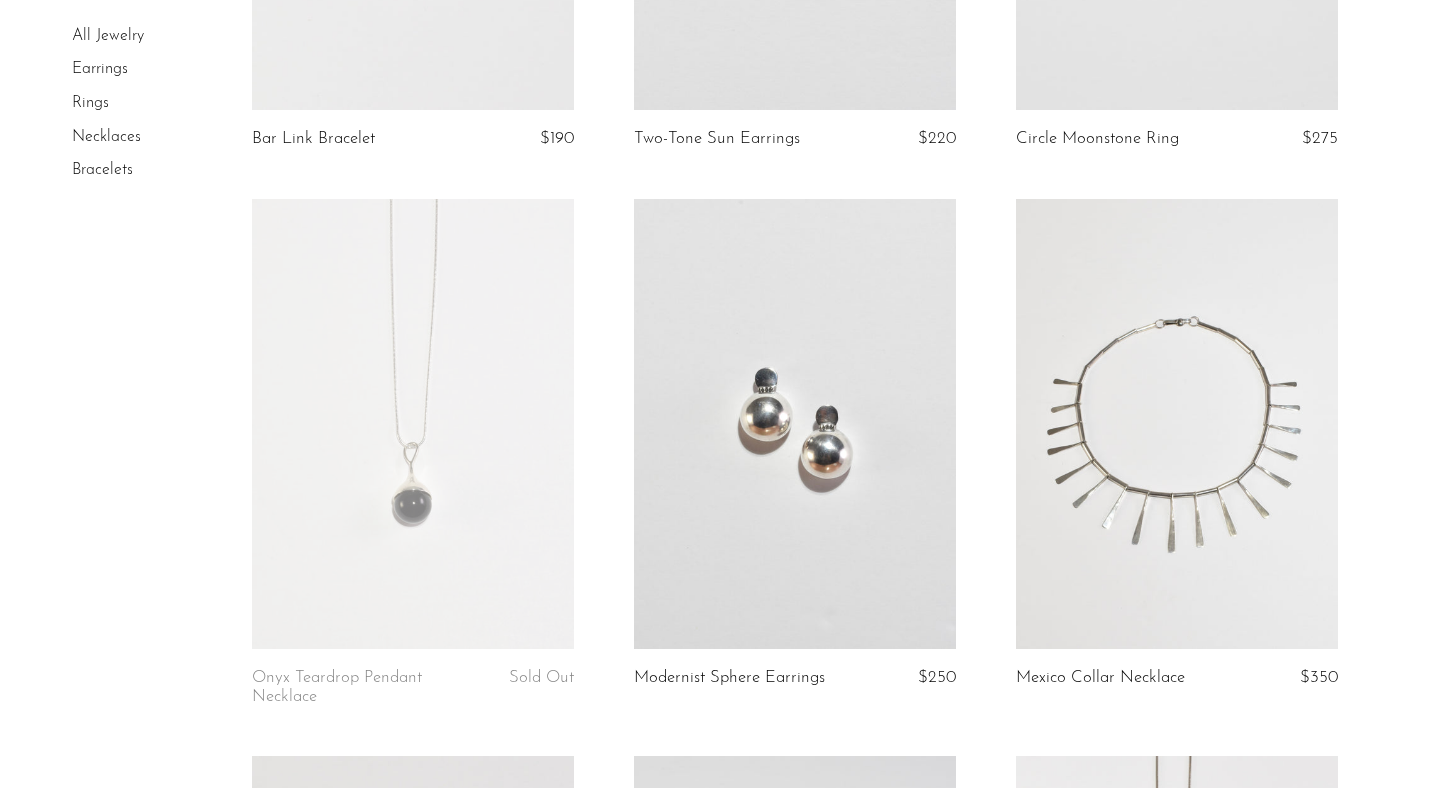 click at bounding box center (1177, 424) 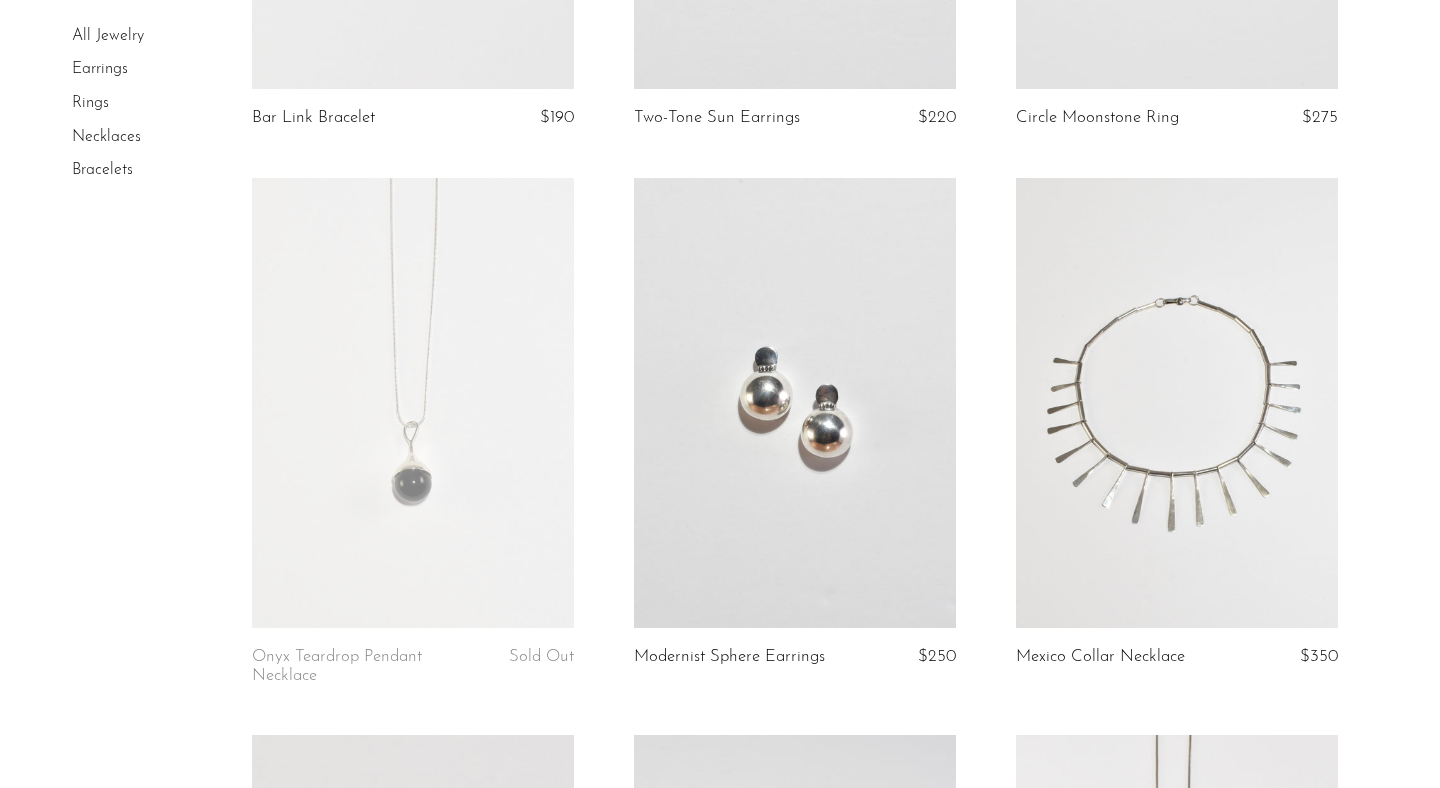 scroll, scrollTop: 4897, scrollLeft: 0, axis: vertical 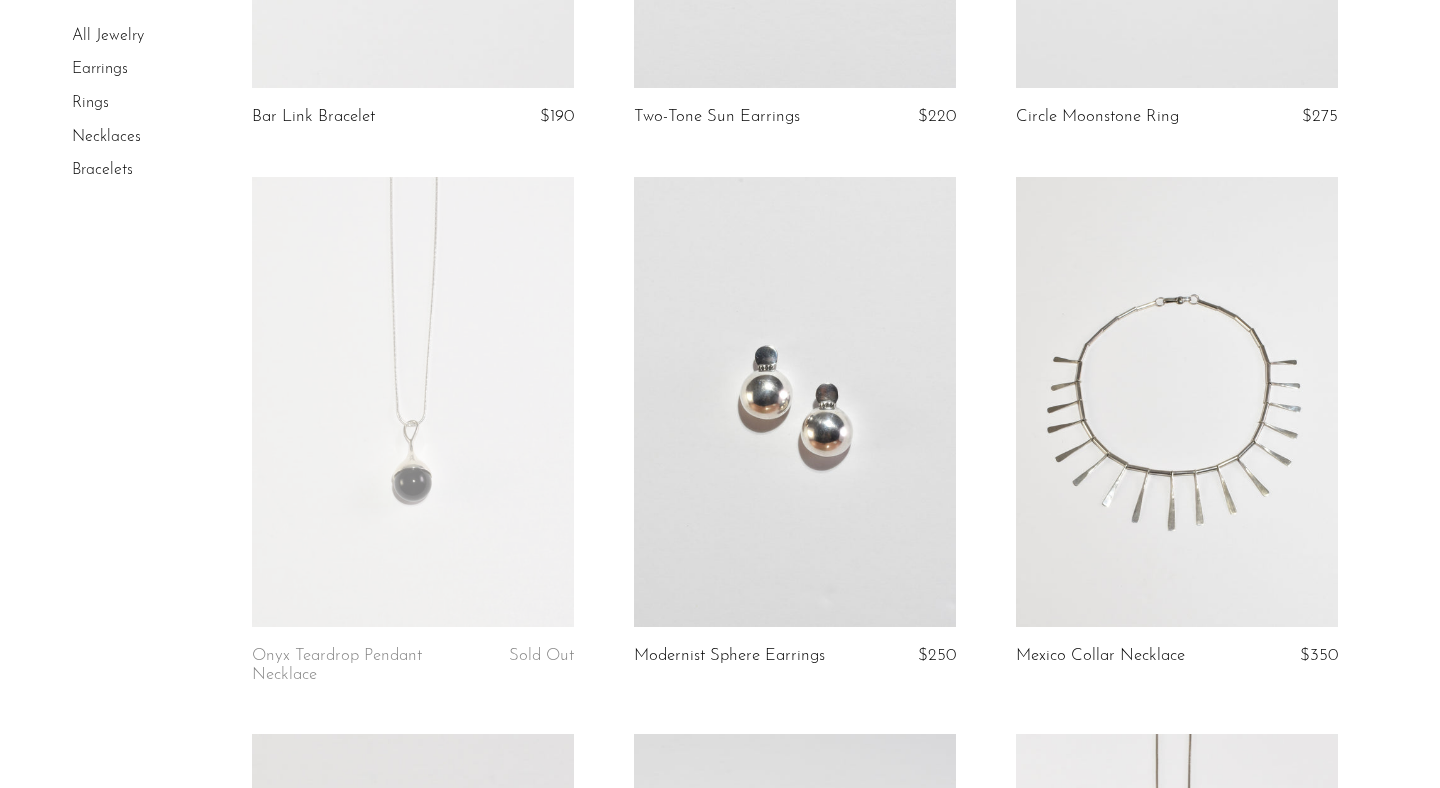 click at bounding box center (1177, 402) 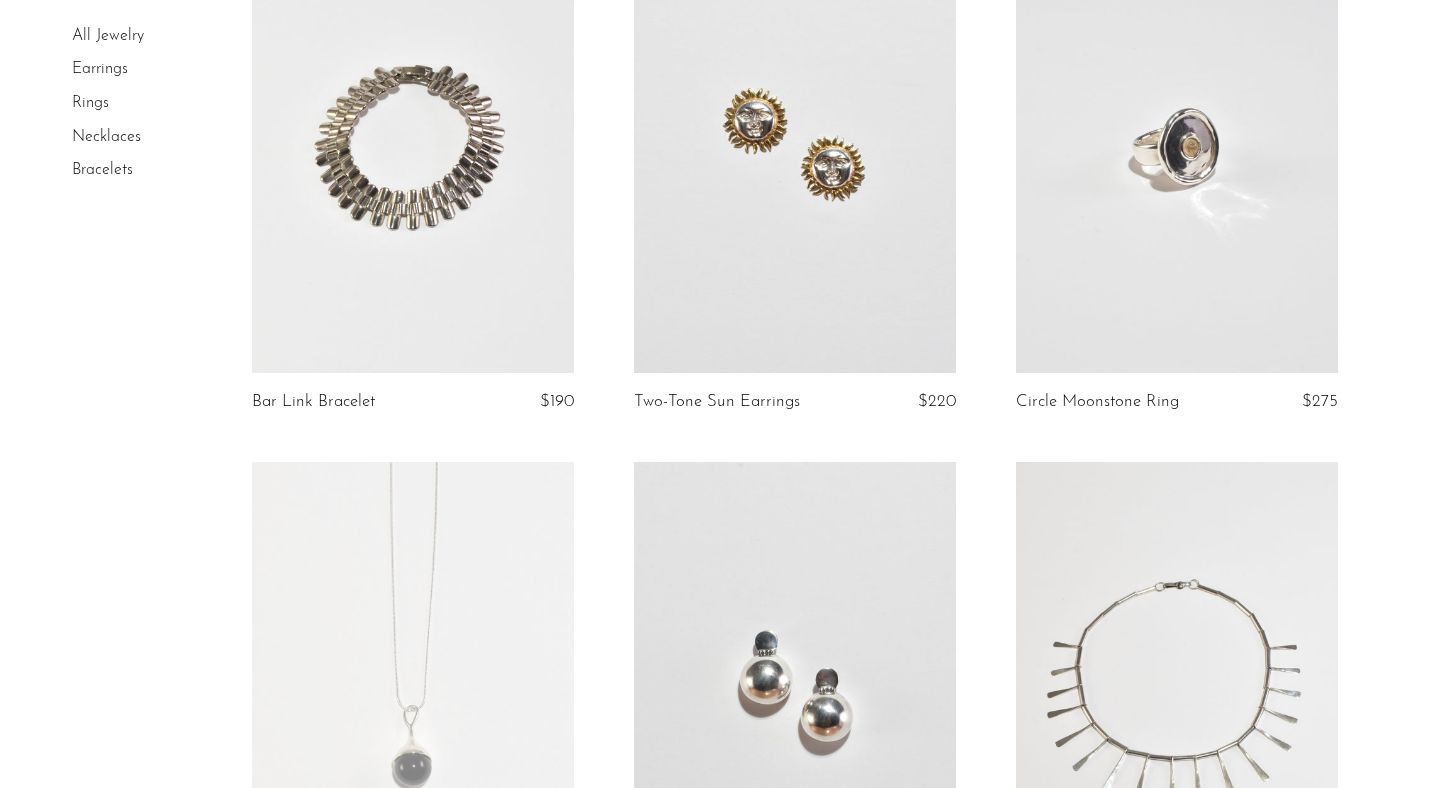 scroll, scrollTop: 4499, scrollLeft: 0, axis: vertical 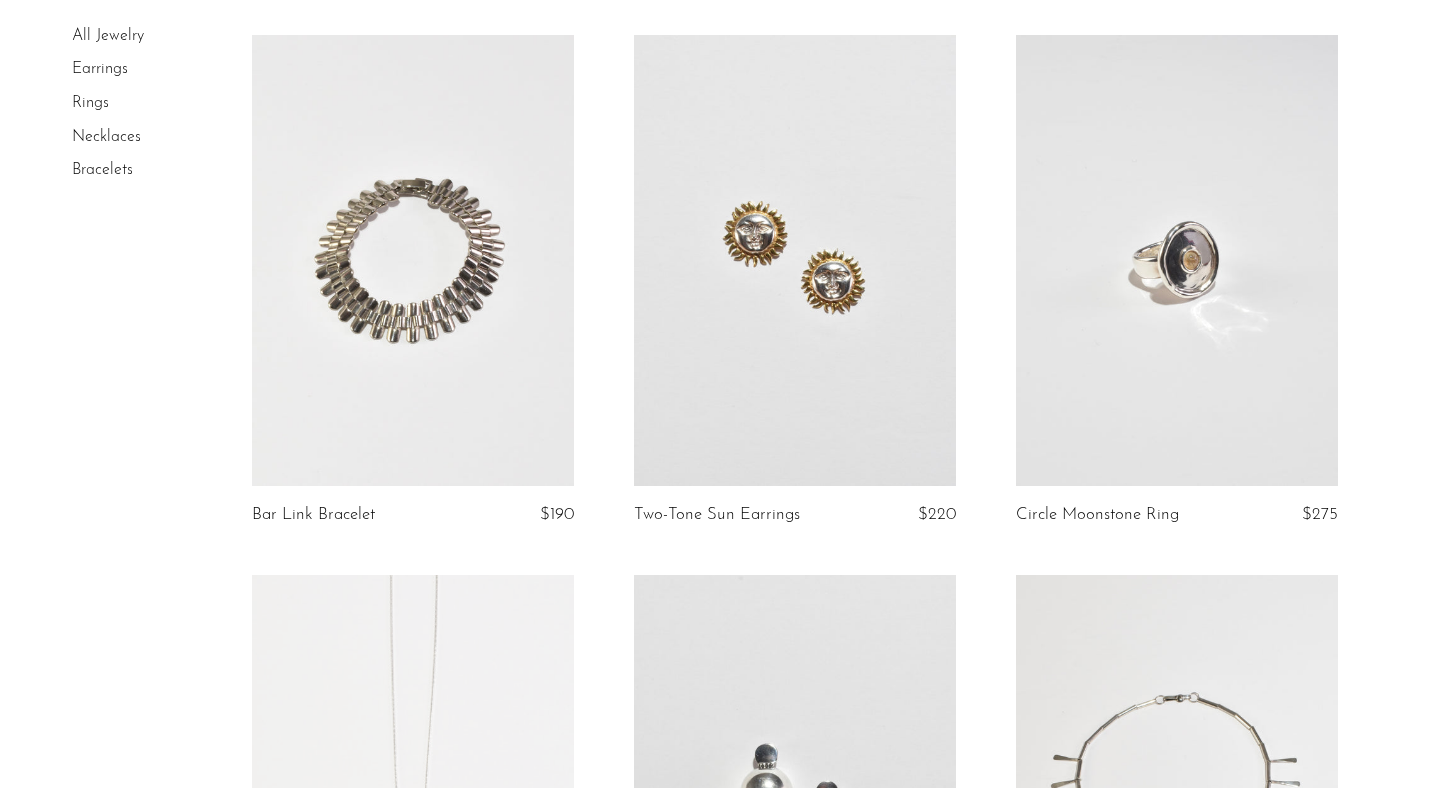 click at bounding box center [795, 260] 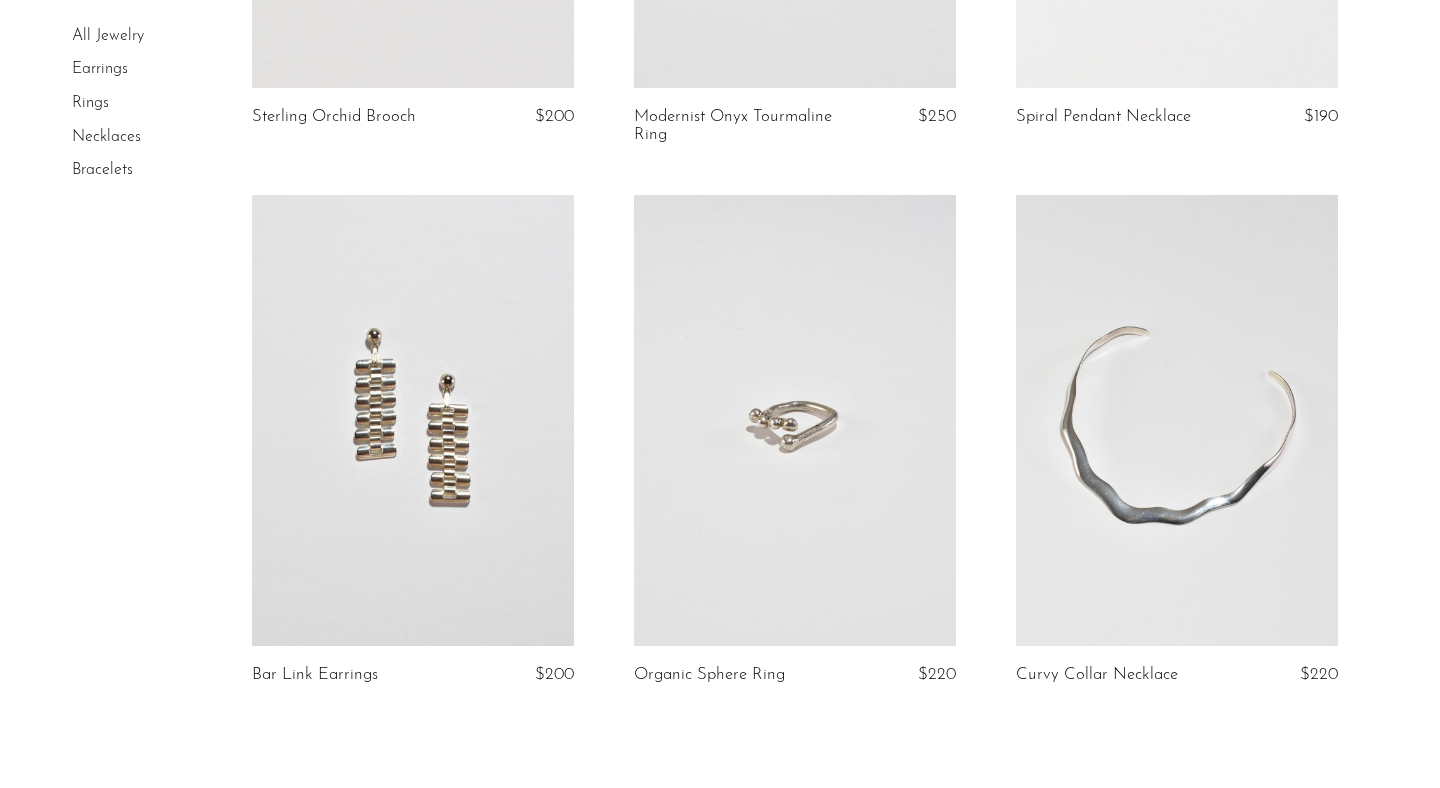 scroll, scrollTop: 6254, scrollLeft: 0, axis: vertical 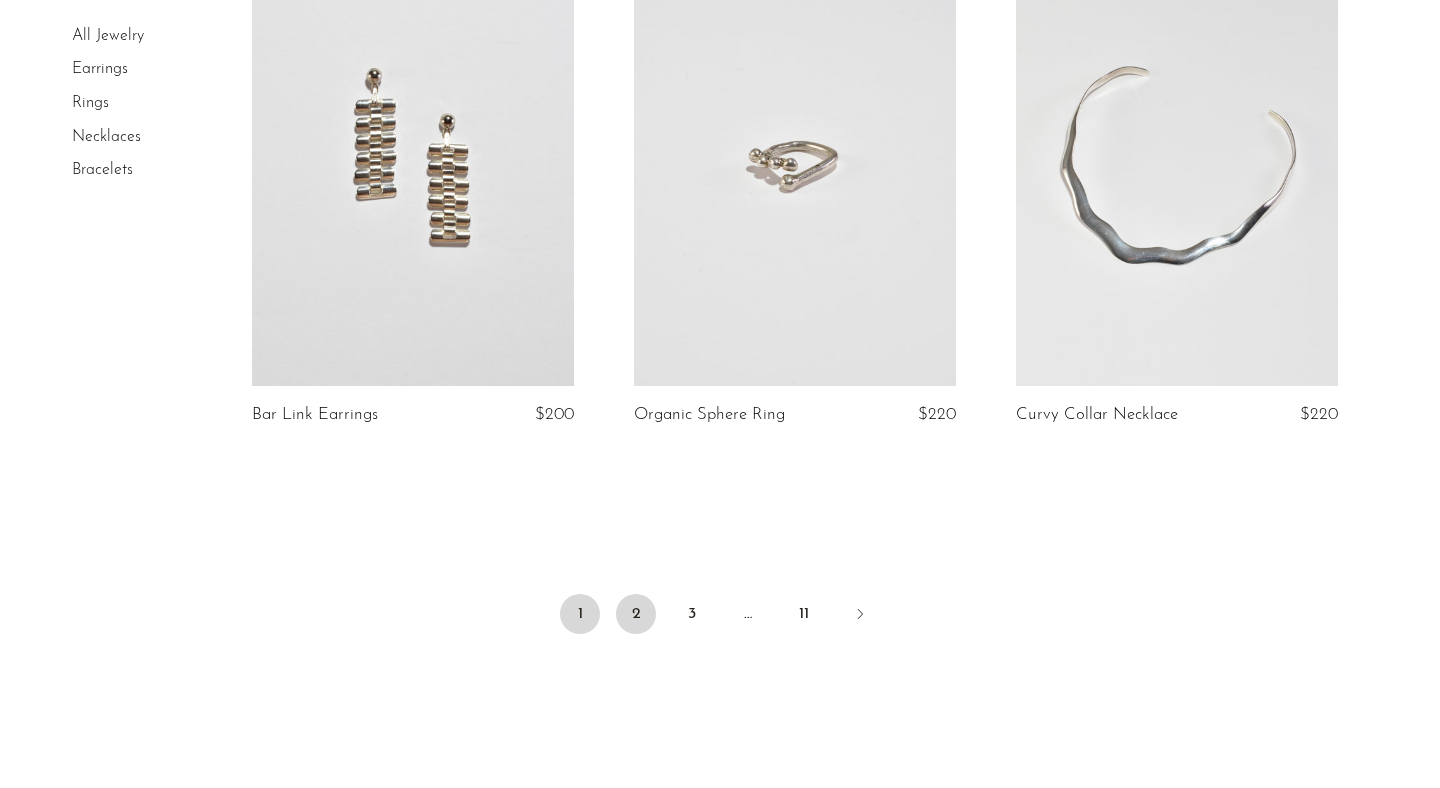 click on "2" at bounding box center (636, 614) 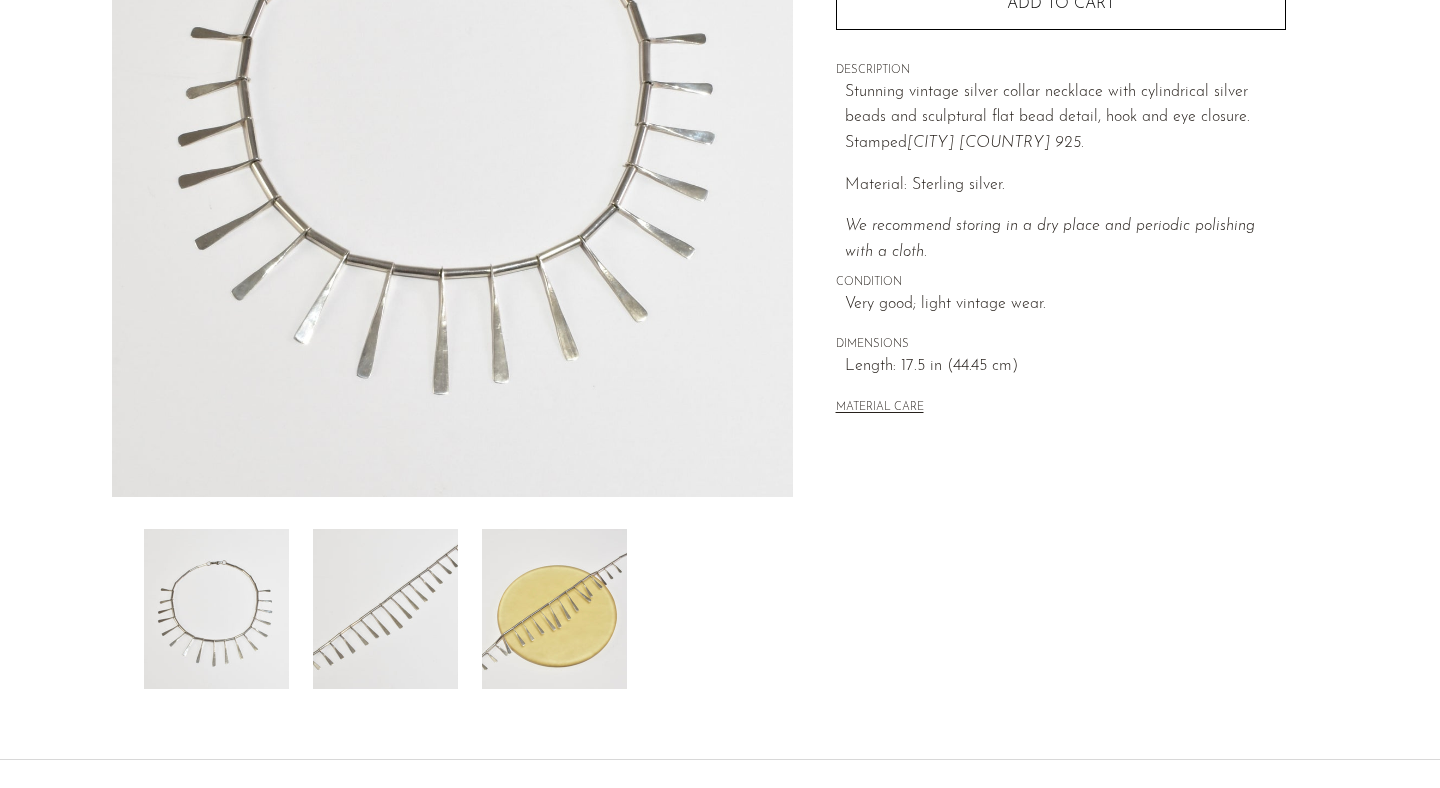 scroll, scrollTop: 453, scrollLeft: 0, axis: vertical 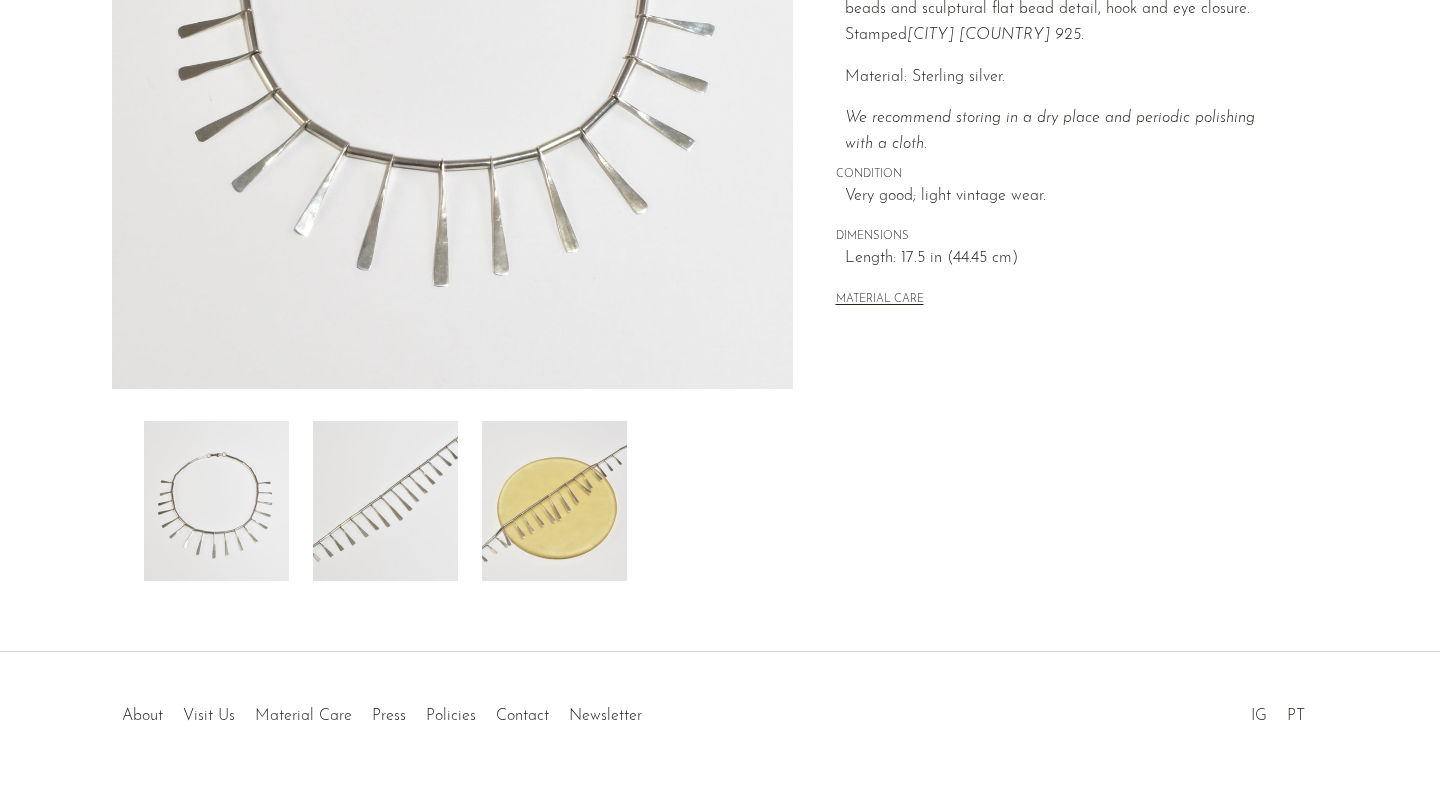click at bounding box center (554, 501) 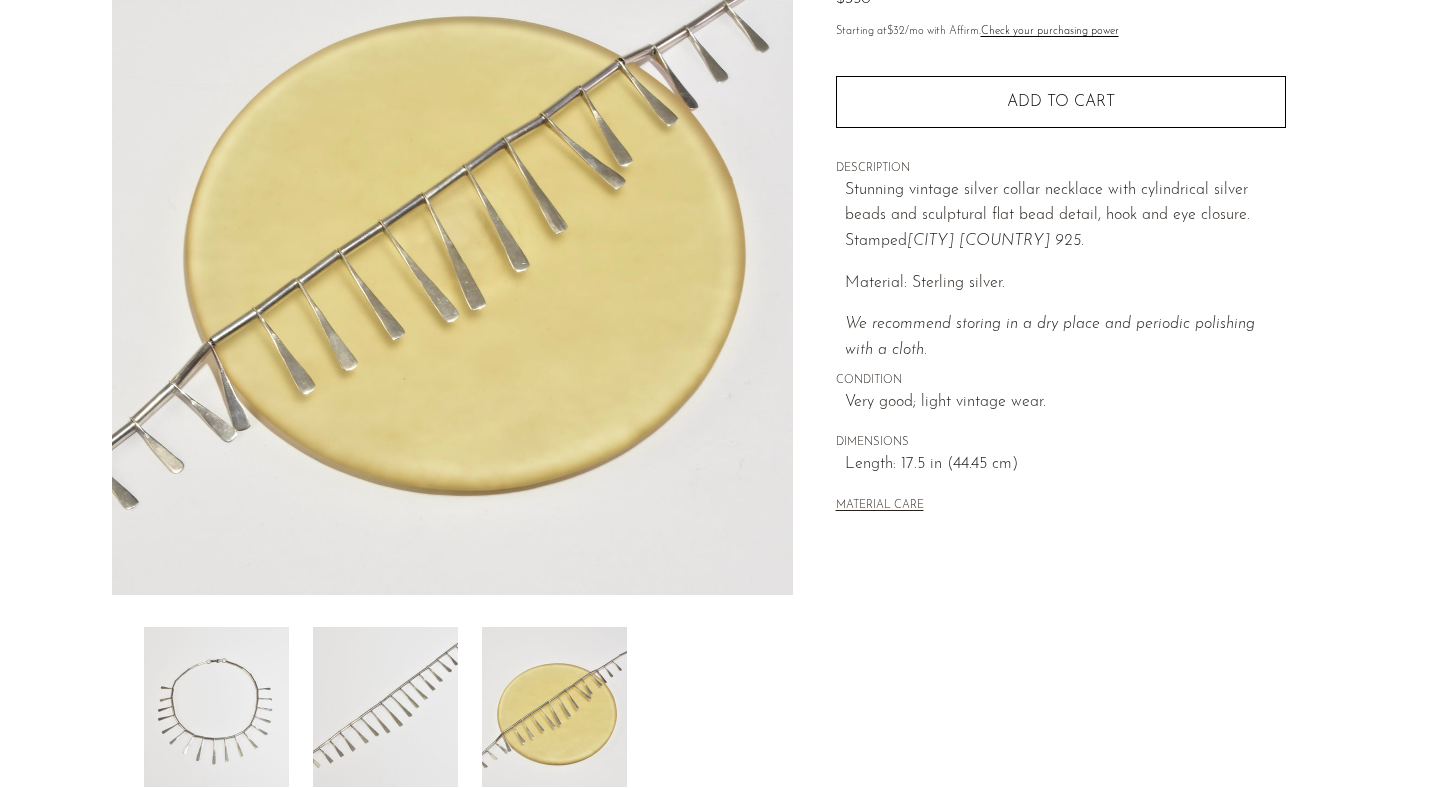 scroll, scrollTop: 225, scrollLeft: 0, axis: vertical 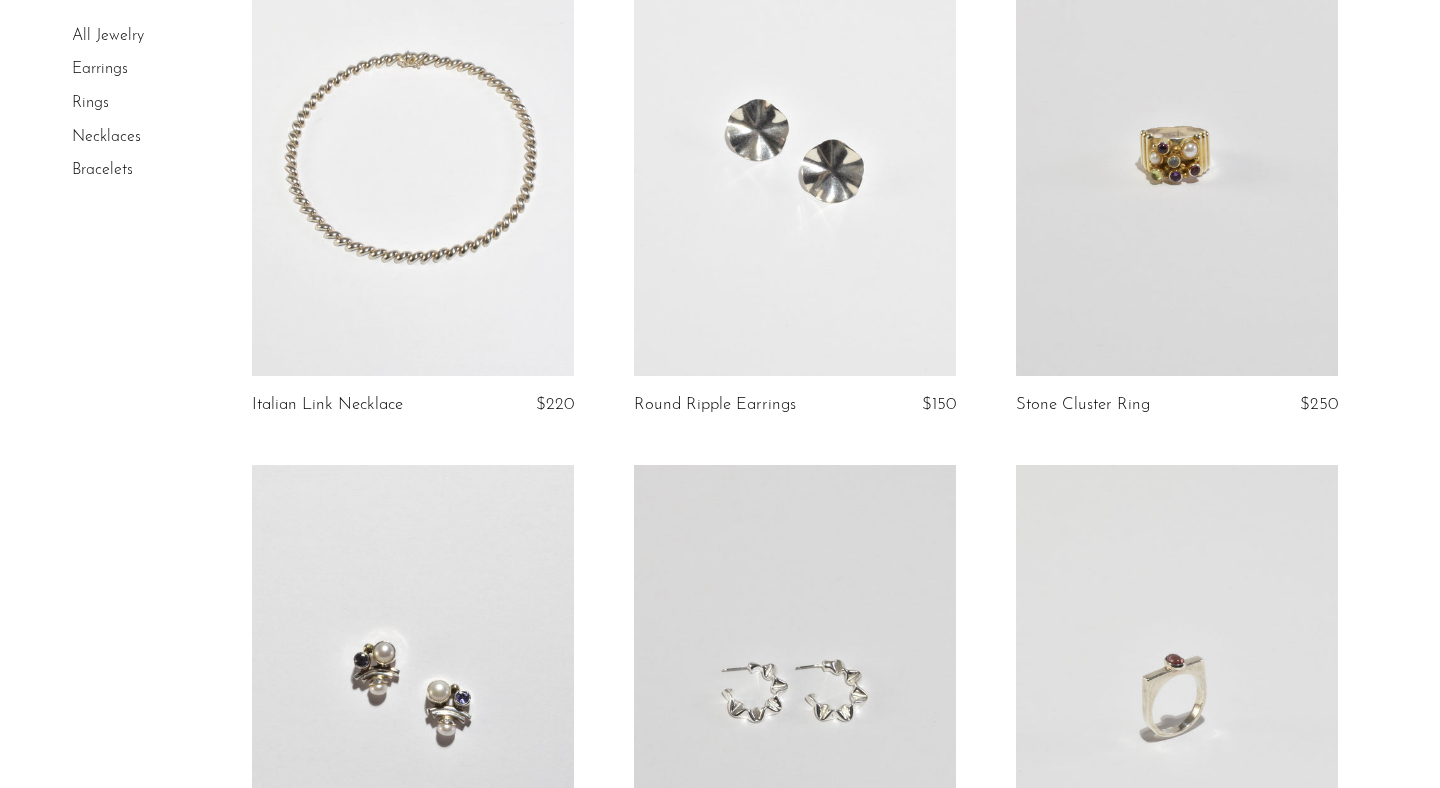 click at bounding box center [795, 151] 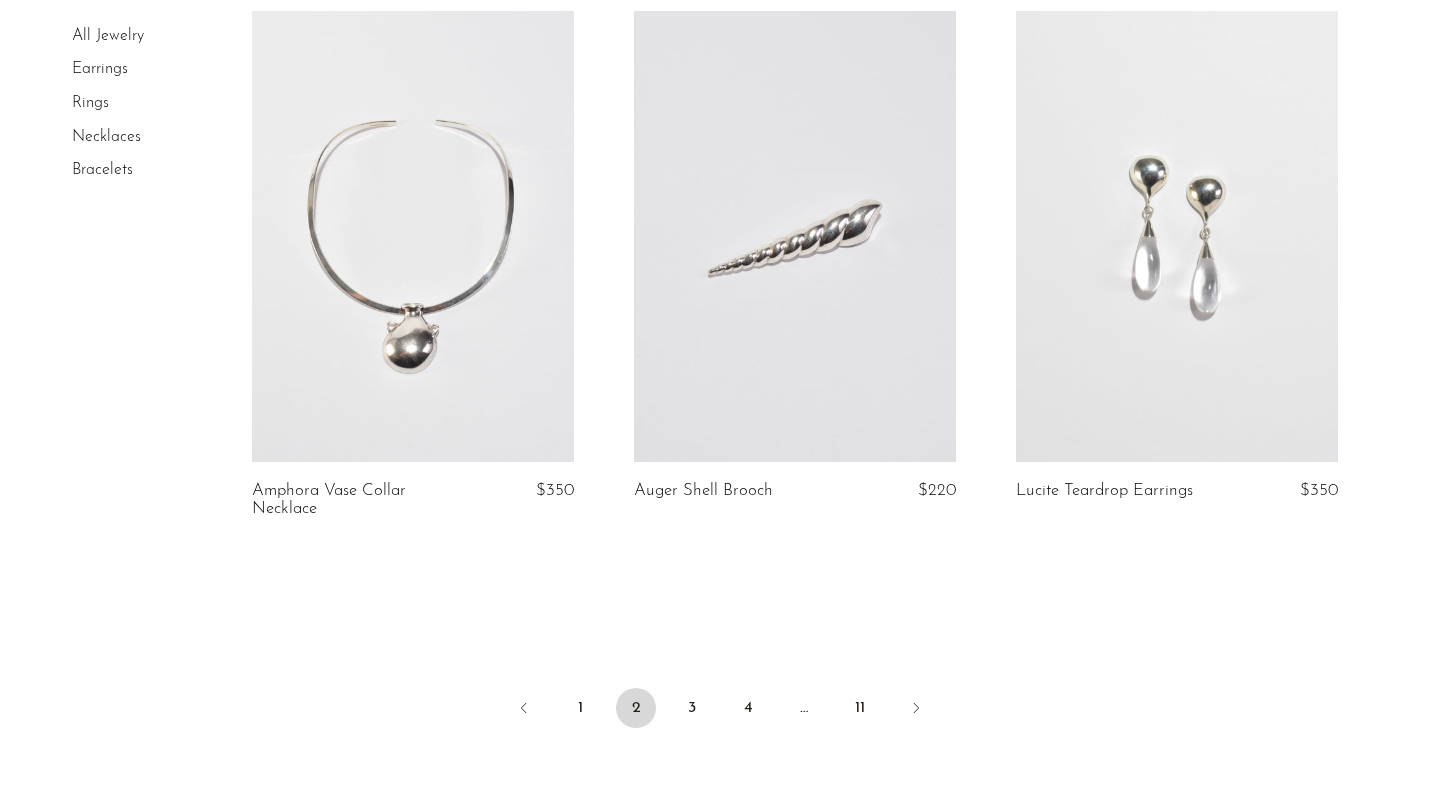 scroll, scrollTop: 6266, scrollLeft: 0, axis: vertical 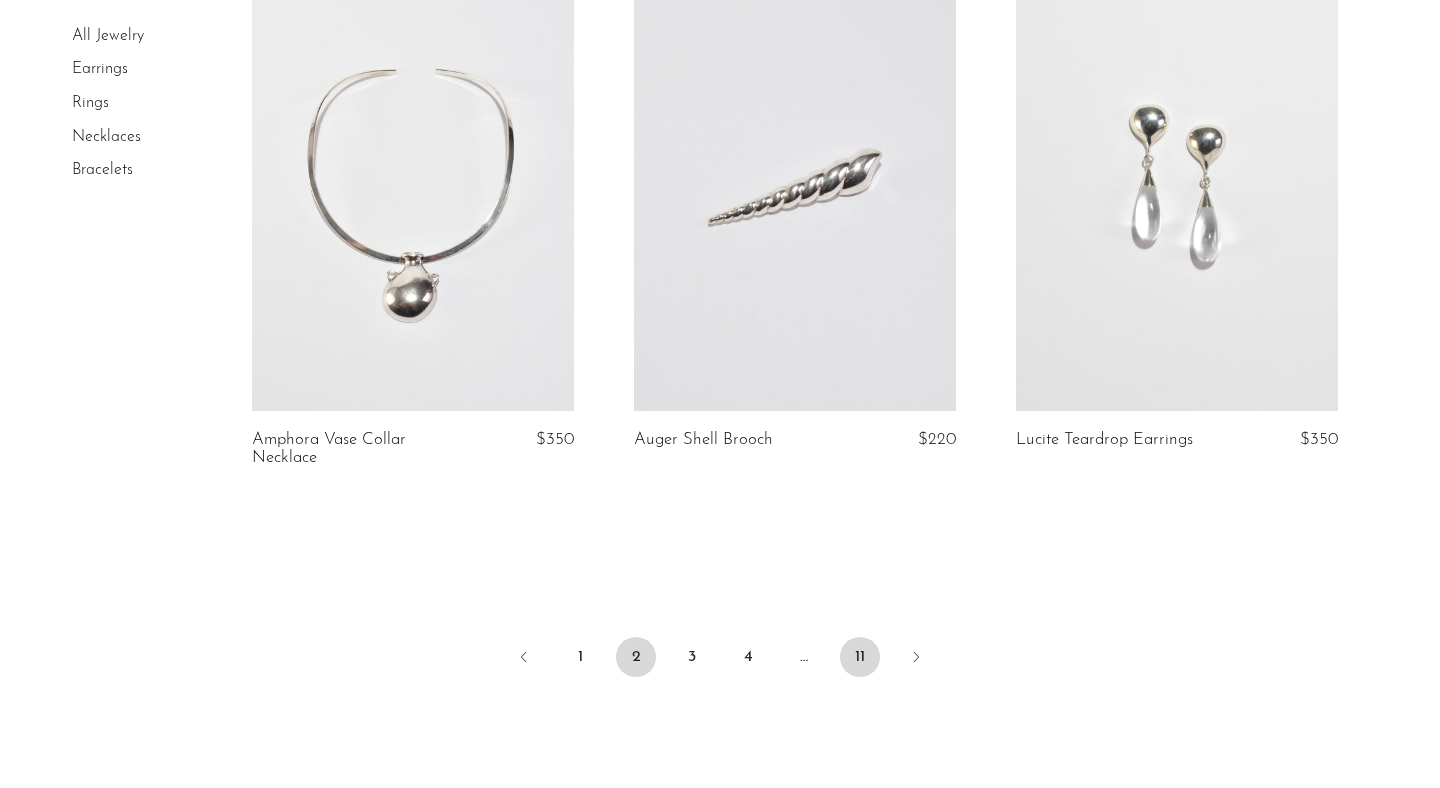 click on "11" at bounding box center [860, 657] 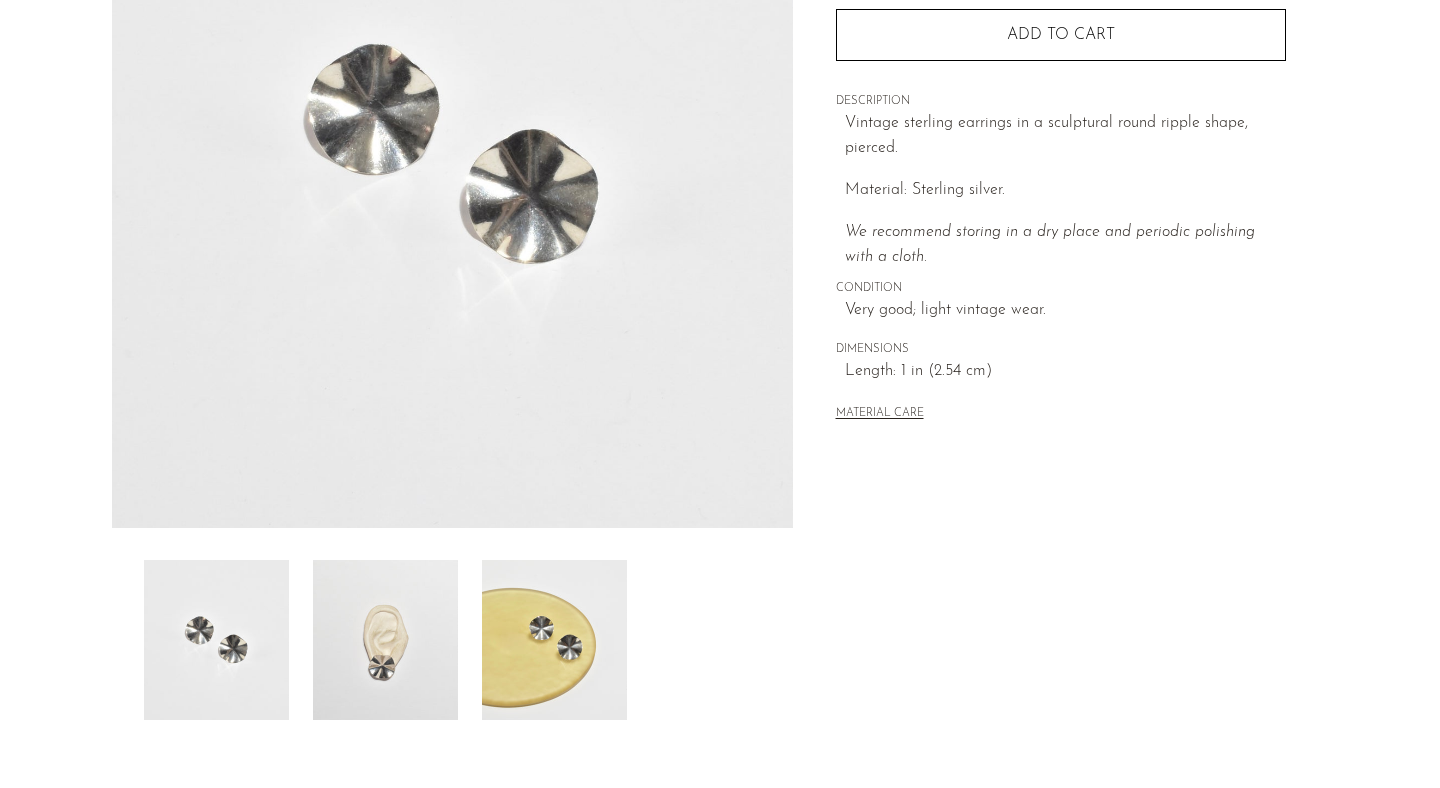 scroll, scrollTop: 428, scrollLeft: 0, axis: vertical 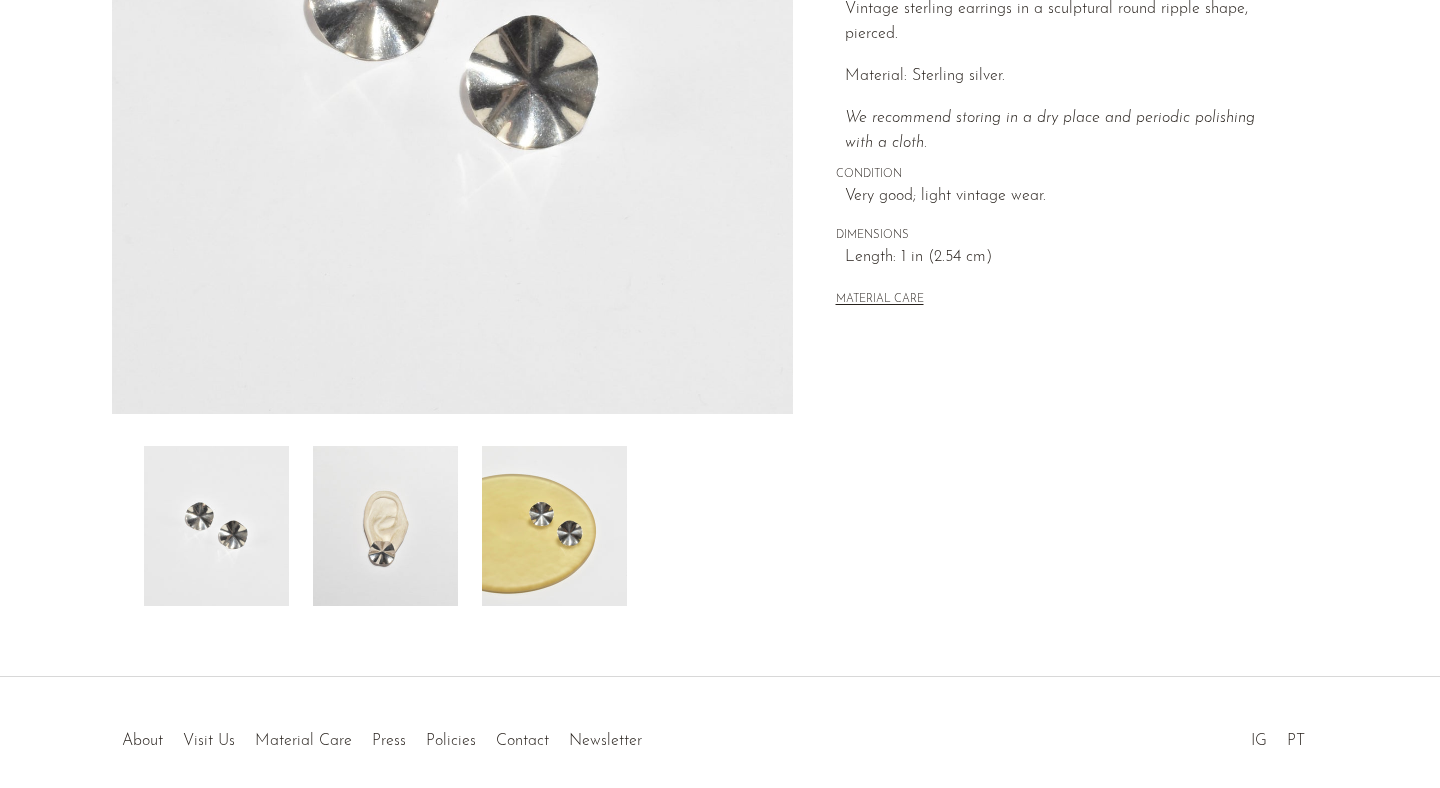 click at bounding box center [385, 526] 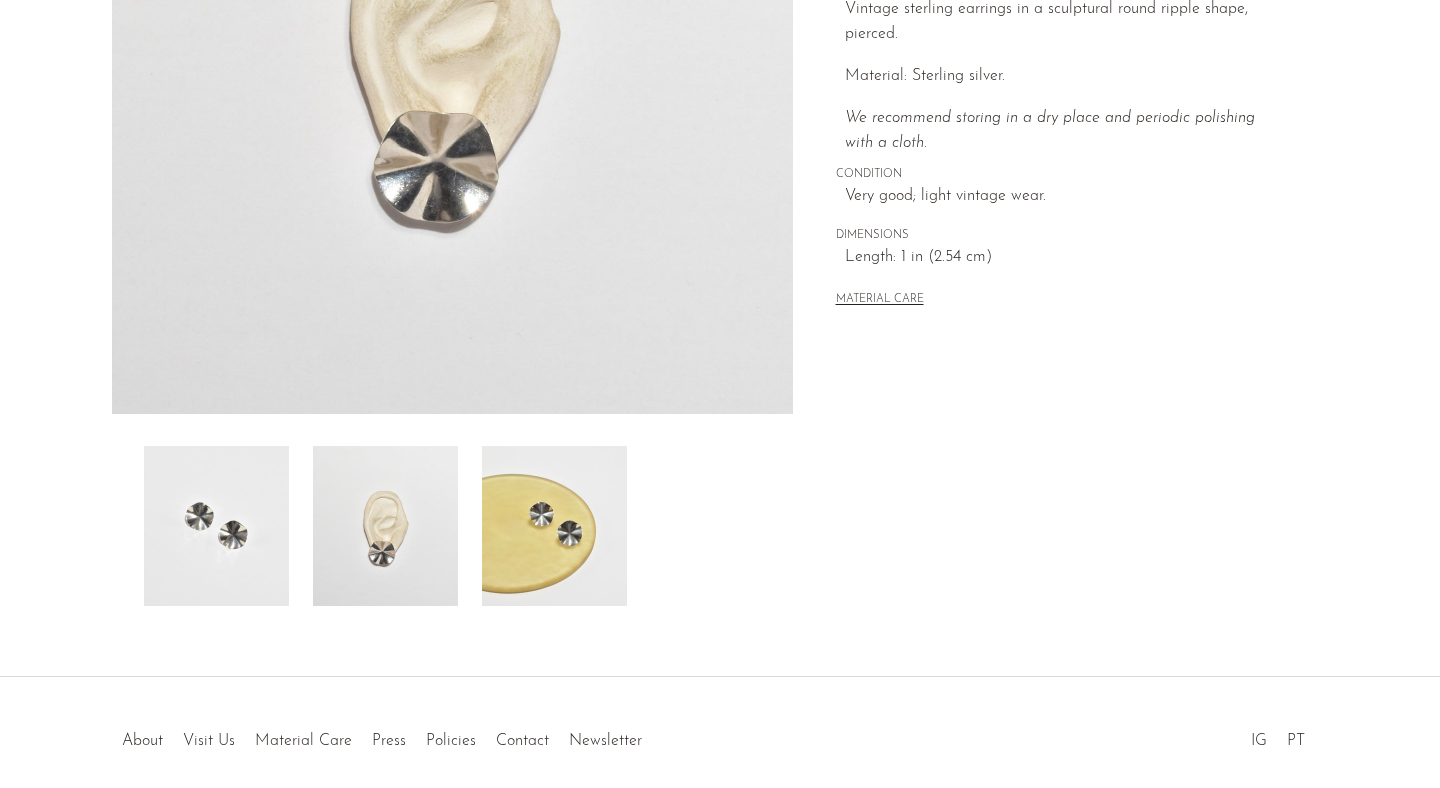 scroll, scrollTop: 204, scrollLeft: 0, axis: vertical 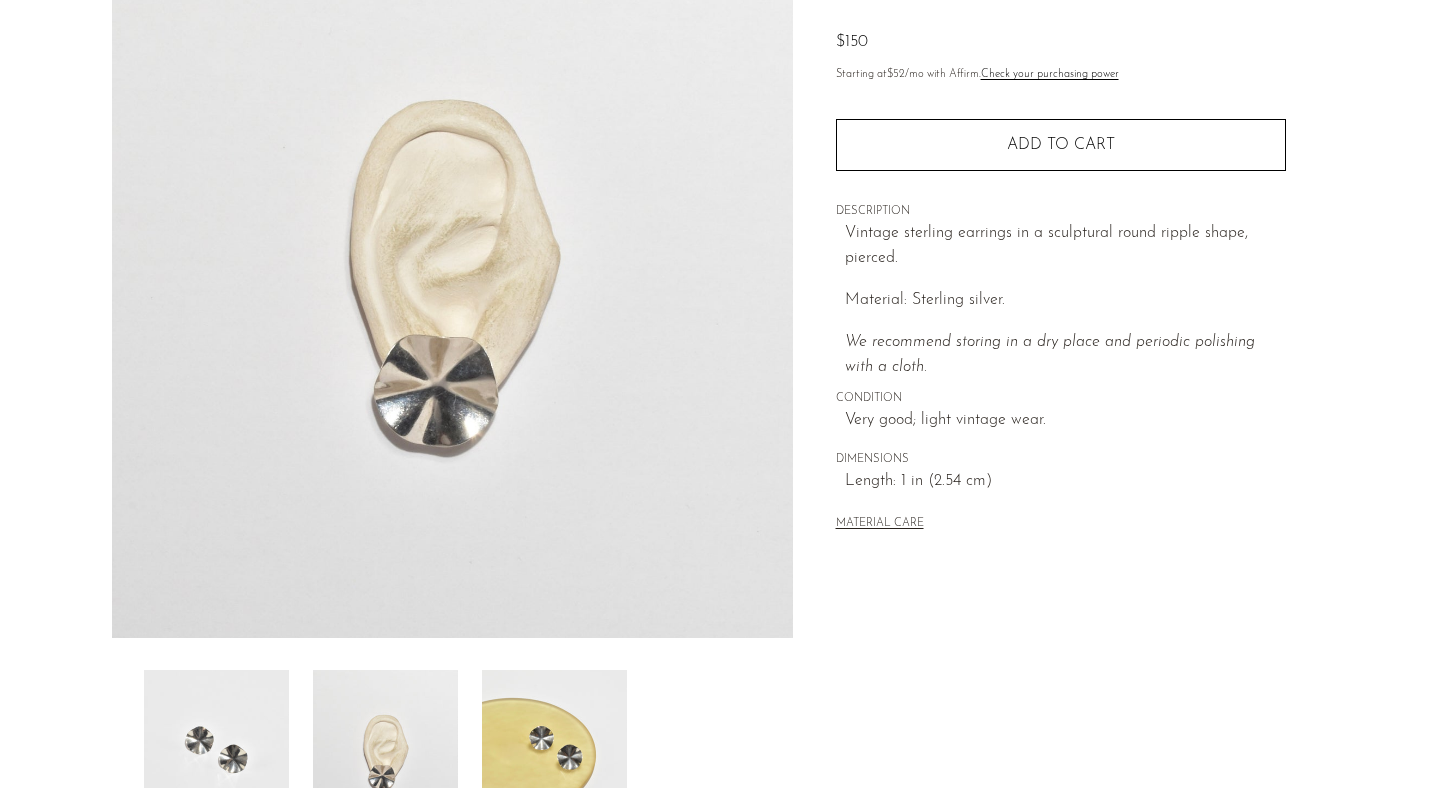 click at bounding box center [216, 750] 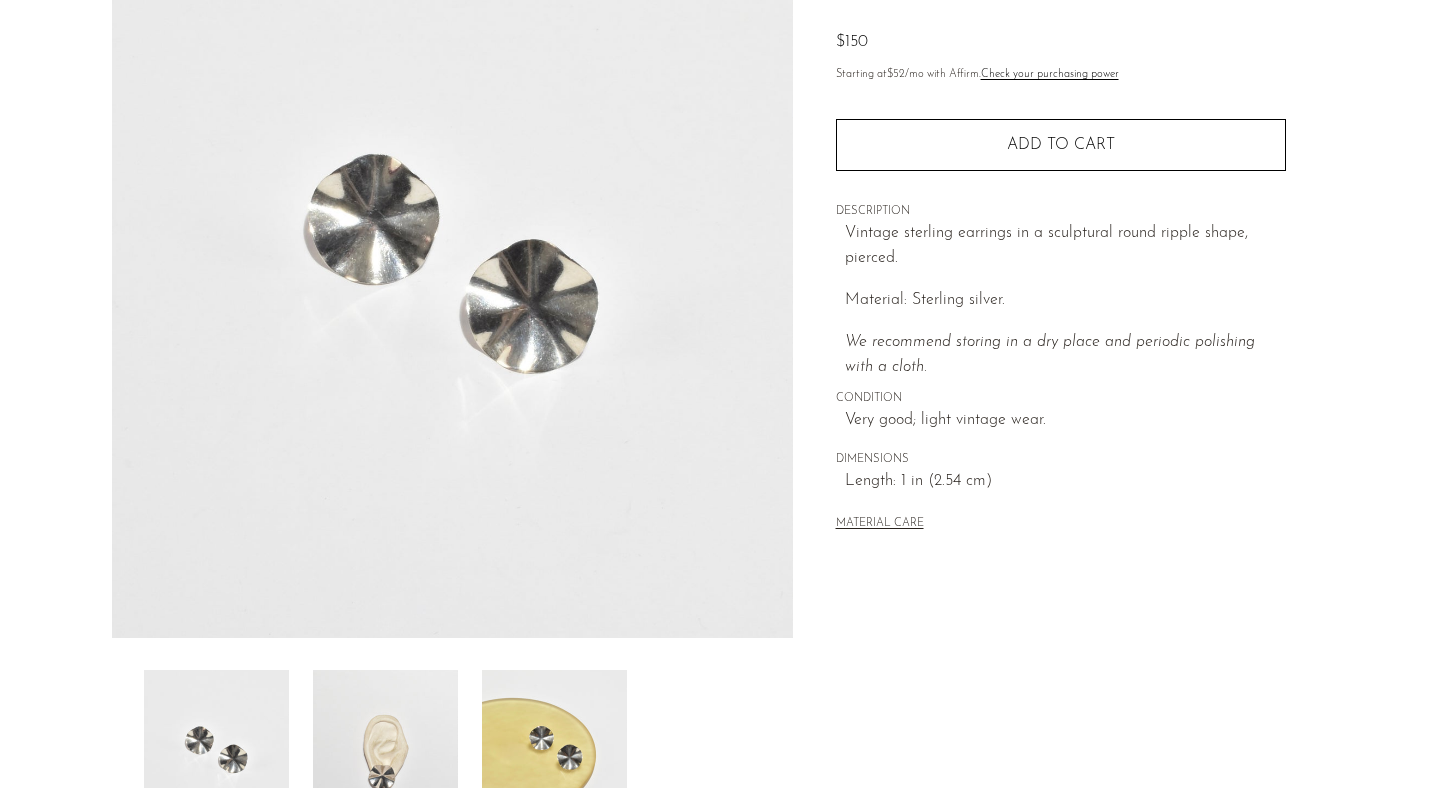 type 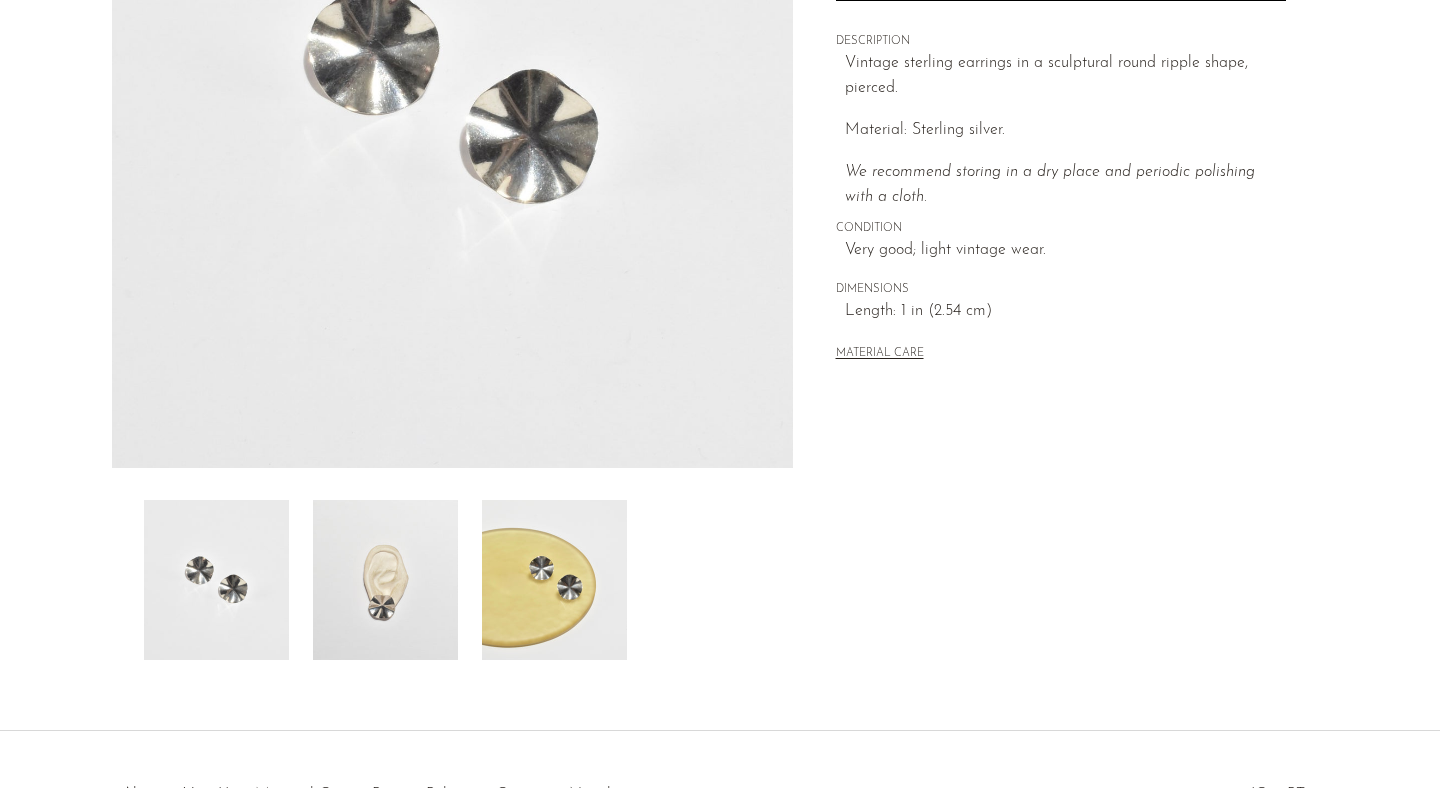 scroll, scrollTop: 514, scrollLeft: 0, axis: vertical 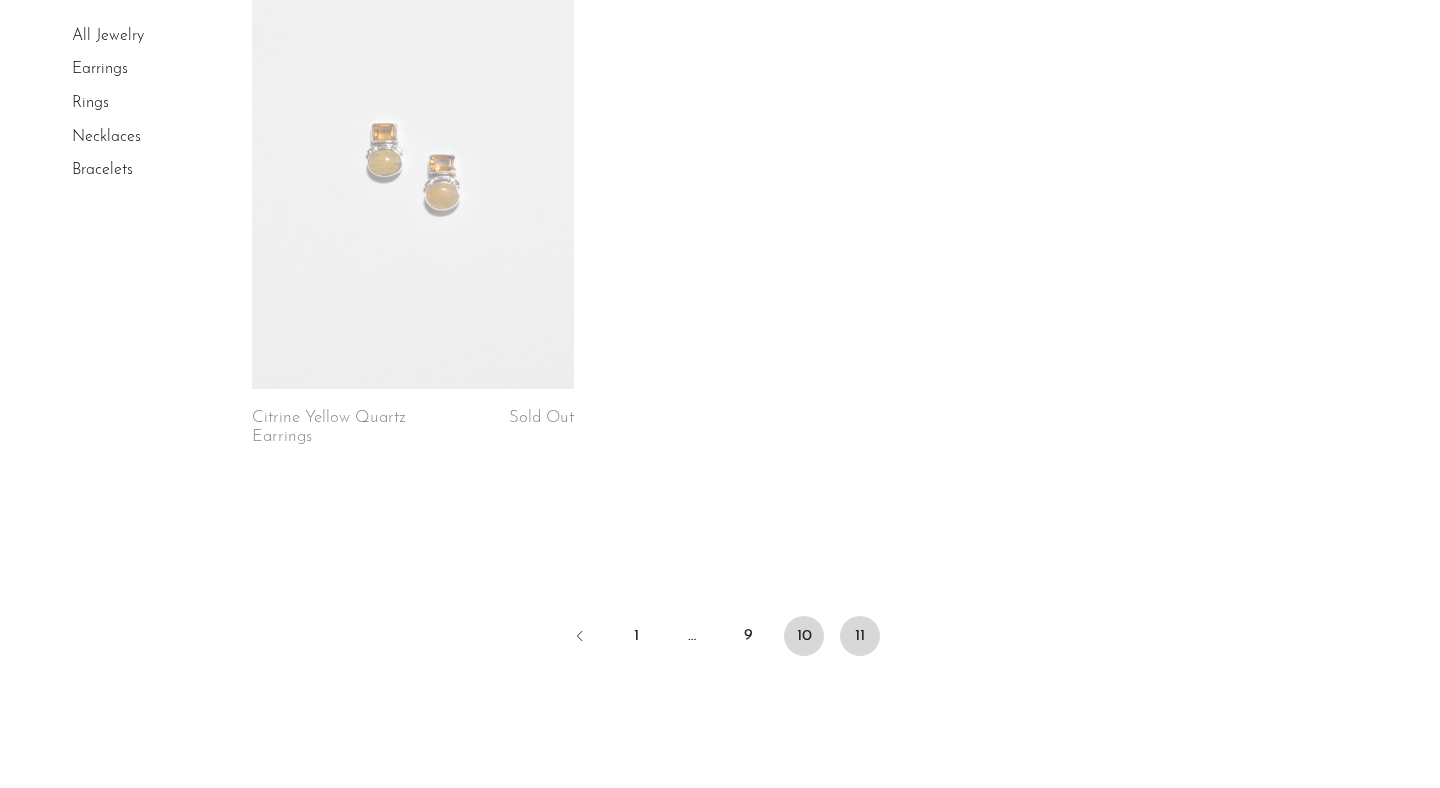 click on "10" at bounding box center [804, 636] 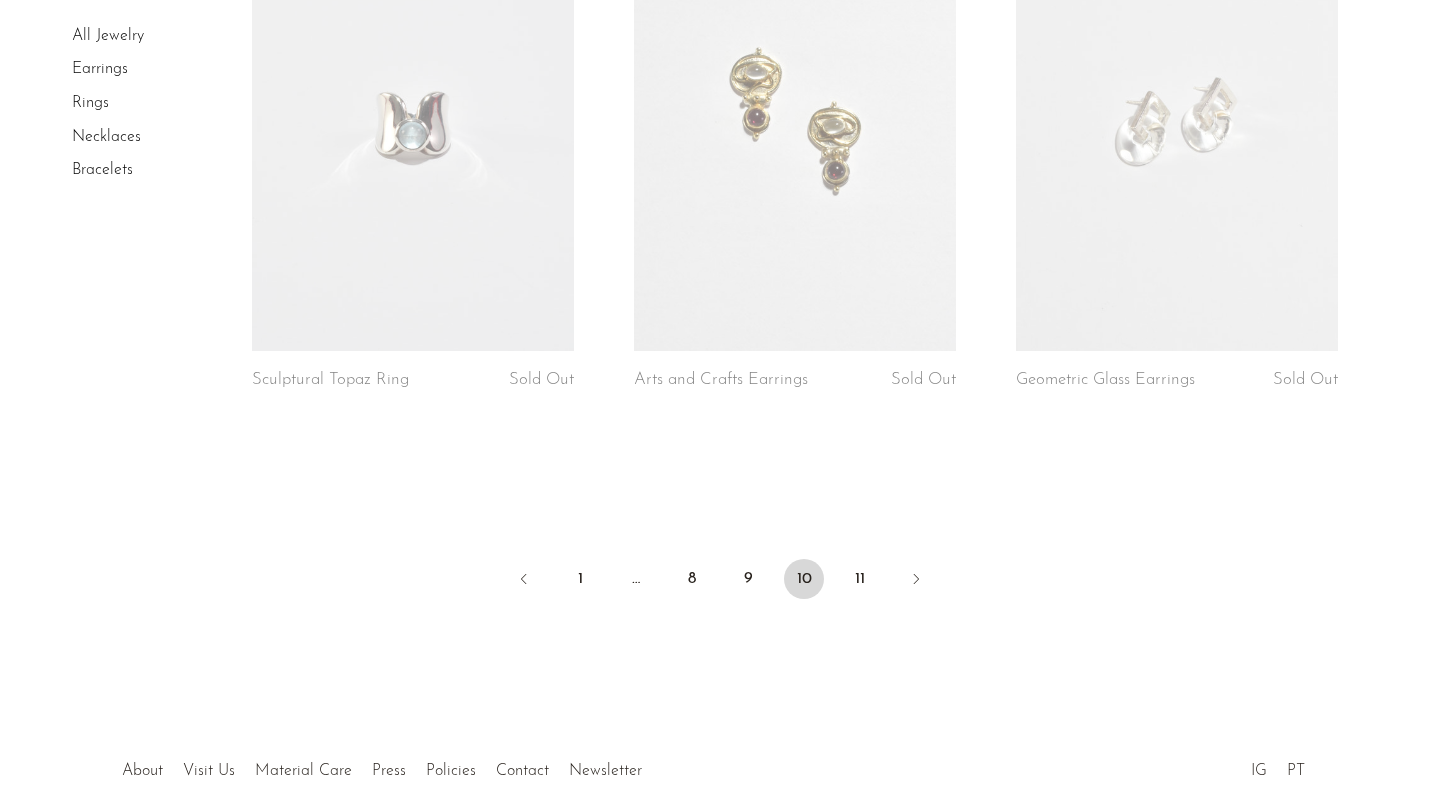 scroll, scrollTop: 6231, scrollLeft: 0, axis: vertical 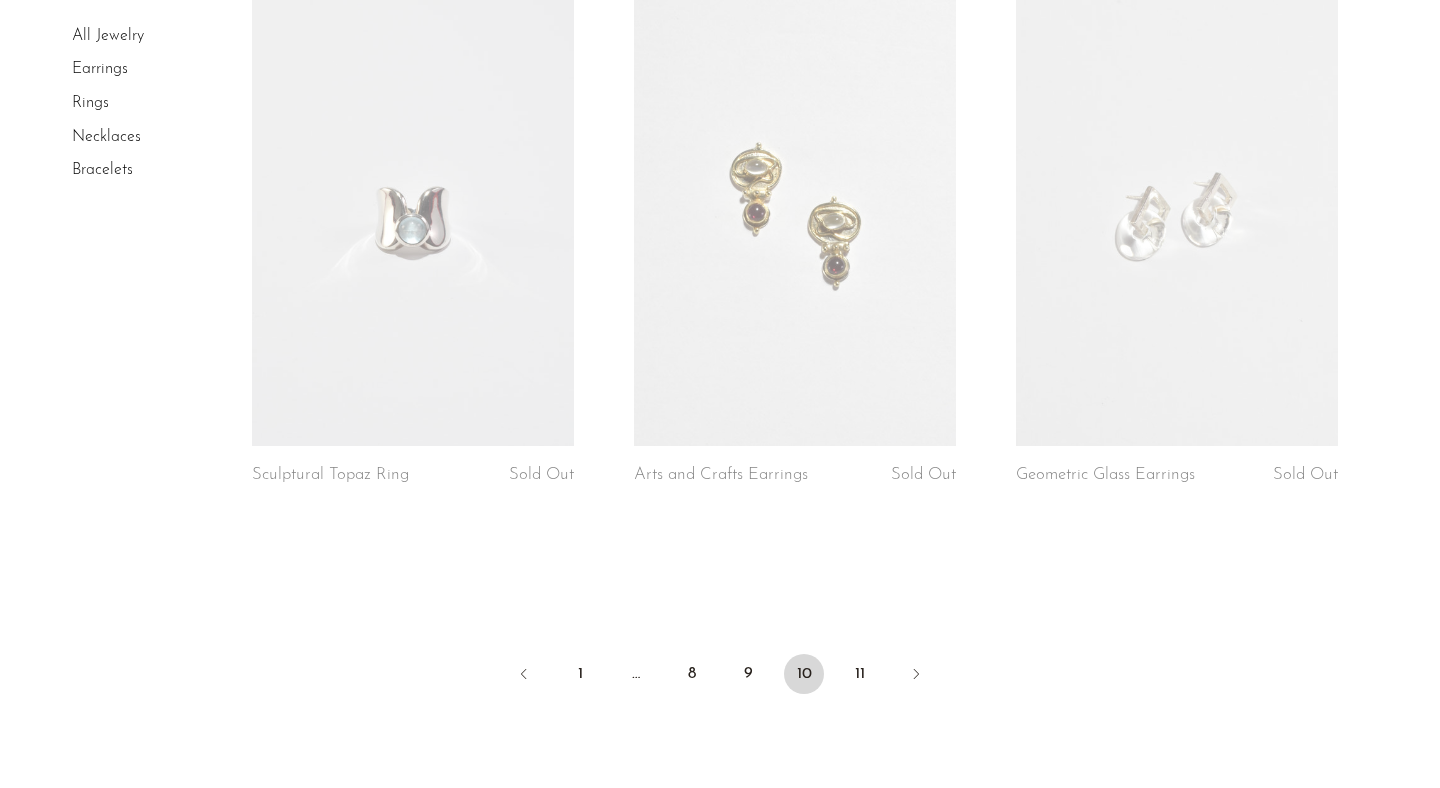 click on "Bracelets" at bounding box center (102, 170) 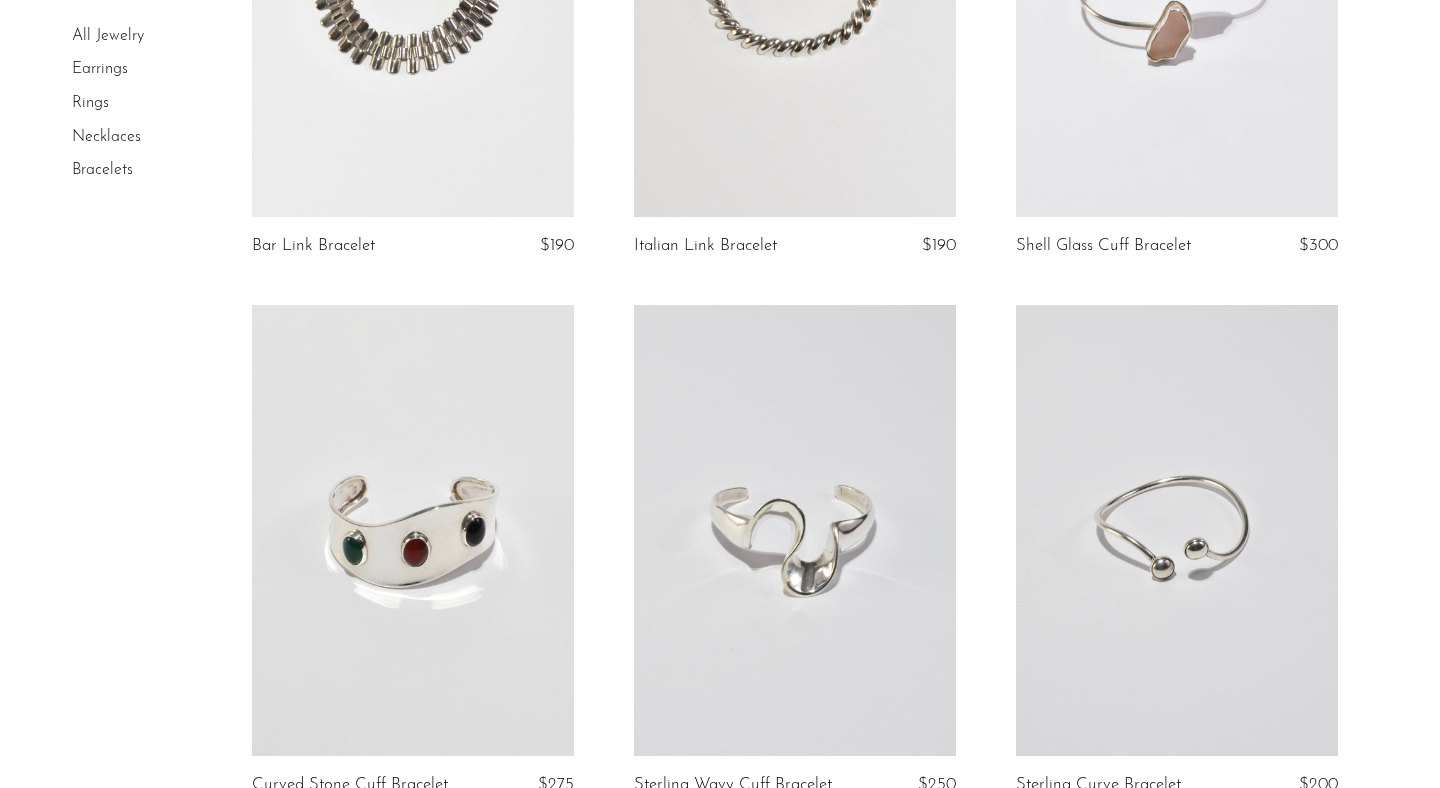 scroll, scrollTop: 457, scrollLeft: 0, axis: vertical 